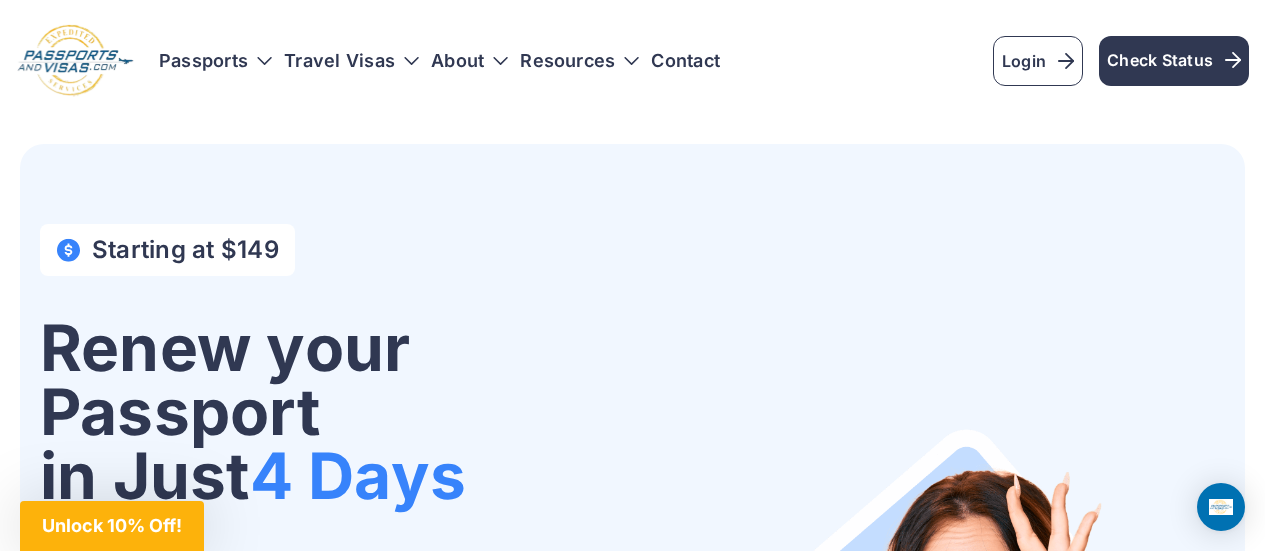 scroll, scrollTop: 0, scrollLeft: 0, axis: both 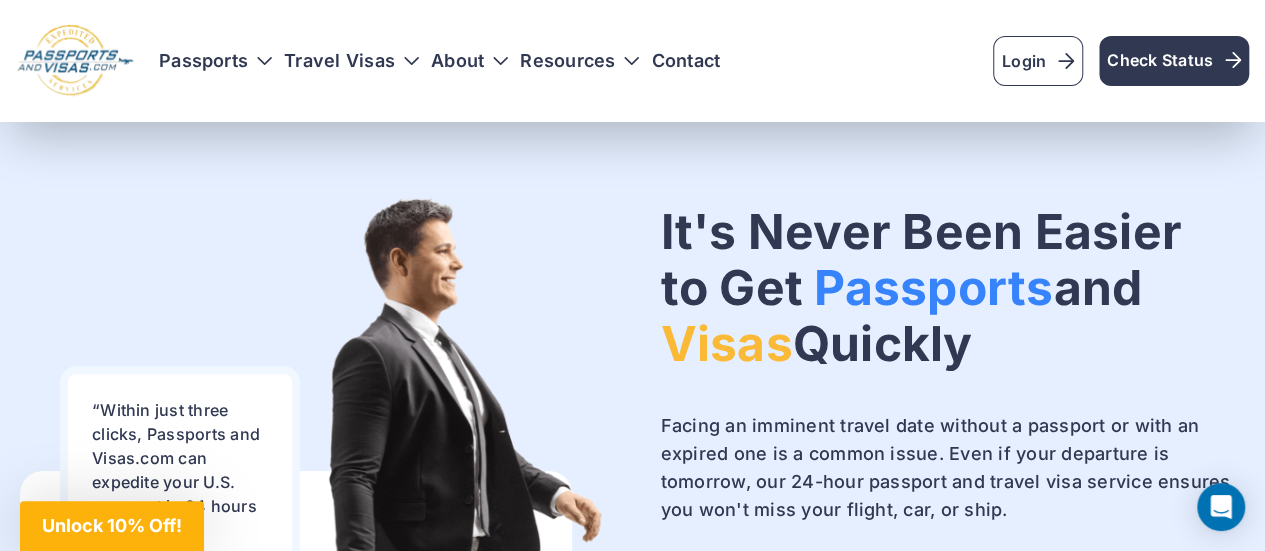 click on "Passports" at bounding box center (933, 287) 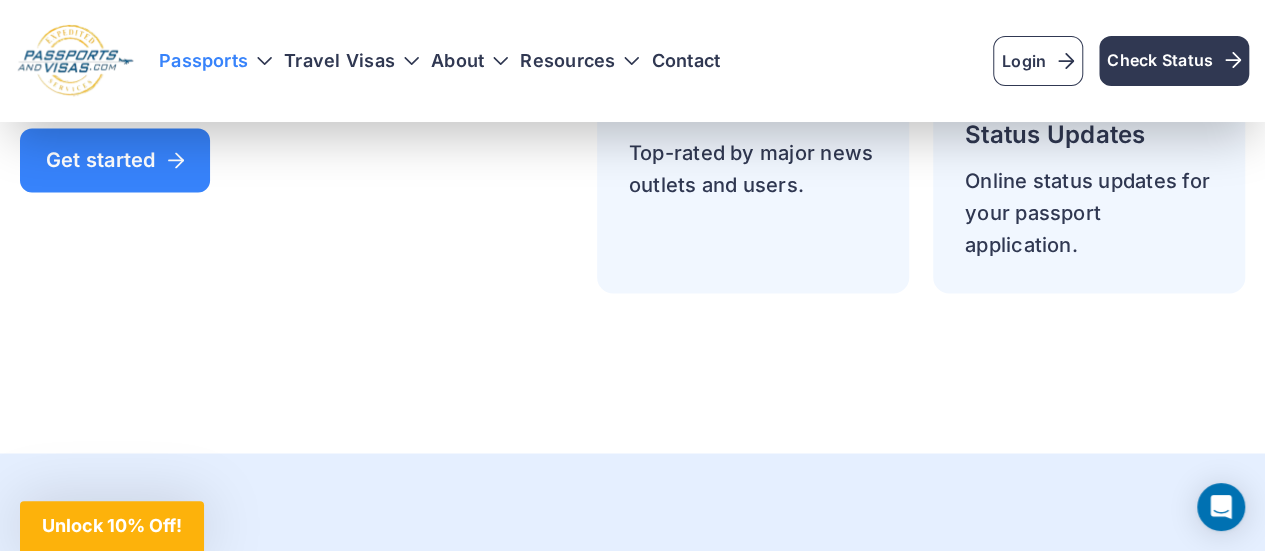 scroll, scrollTop: 5294, scrollLeft: 0, axis: vertical 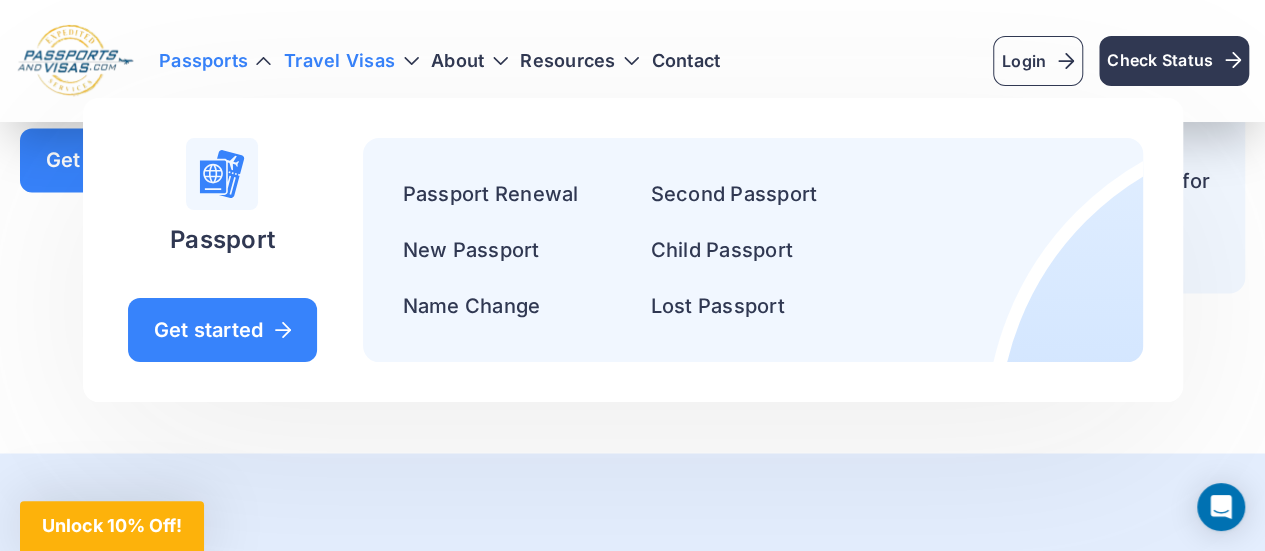click on "Travel Visas" at bounding box center [351, 61] 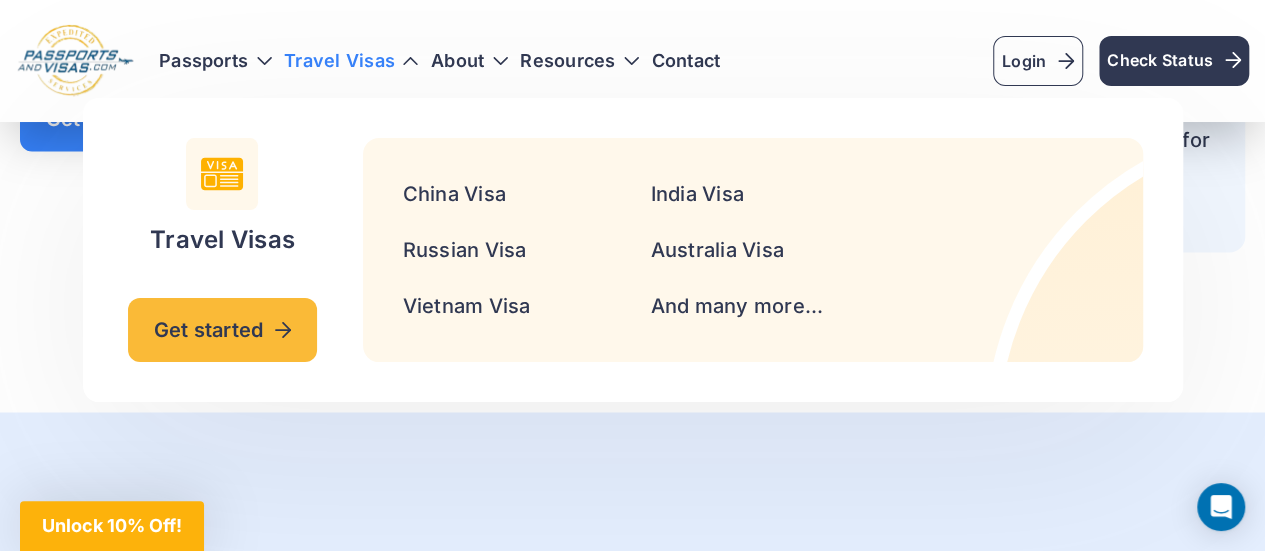 scroll, scrollTop: 5492, scrollLeft: 0, axis: vertical 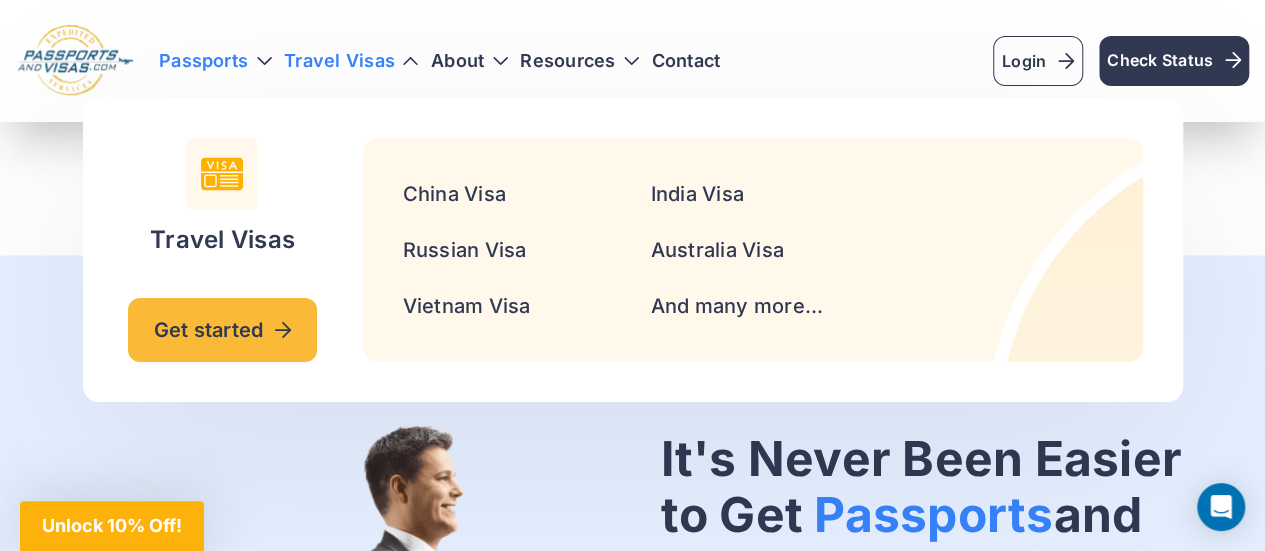click on "Passports" at bounding box center [215, 61] 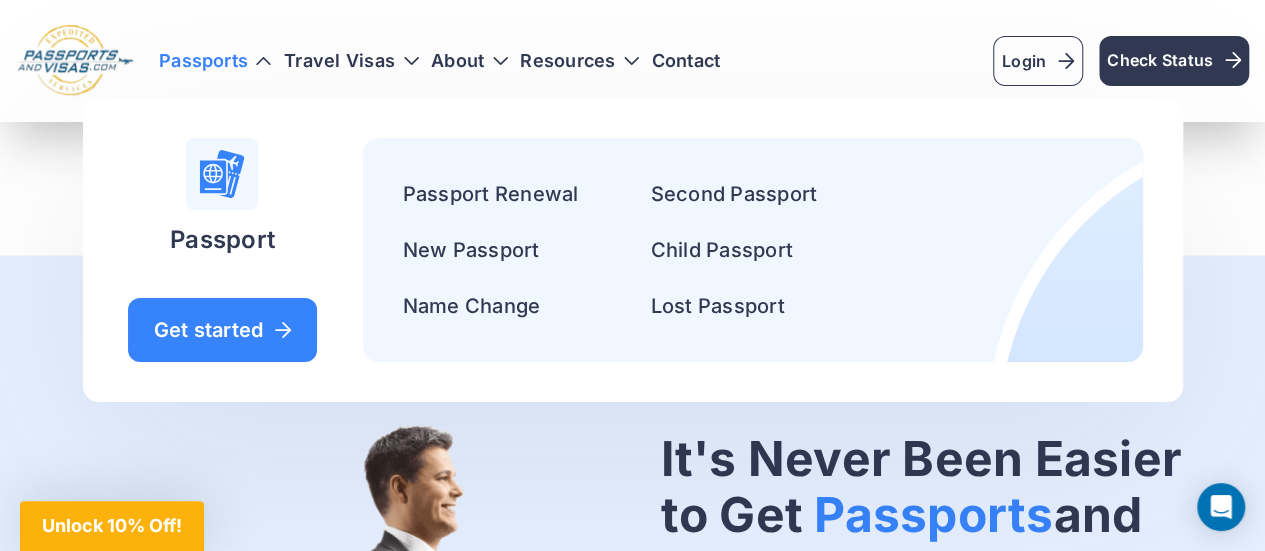 click on "Passports" at bounding box center [215, 61] 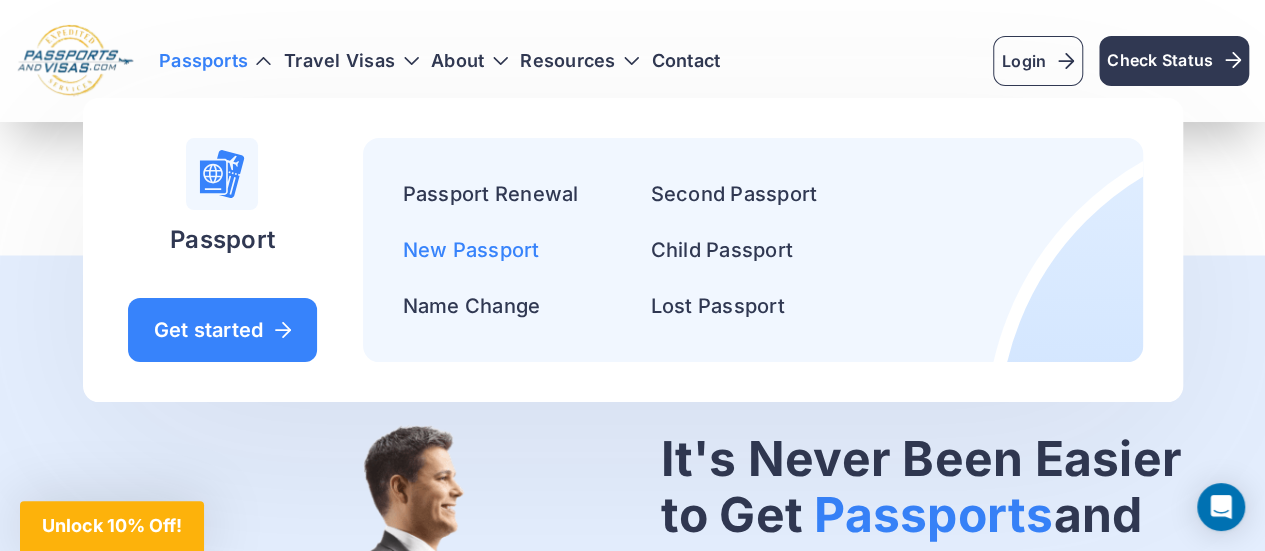 click on "New Passport" at bounding box center [471, 250] 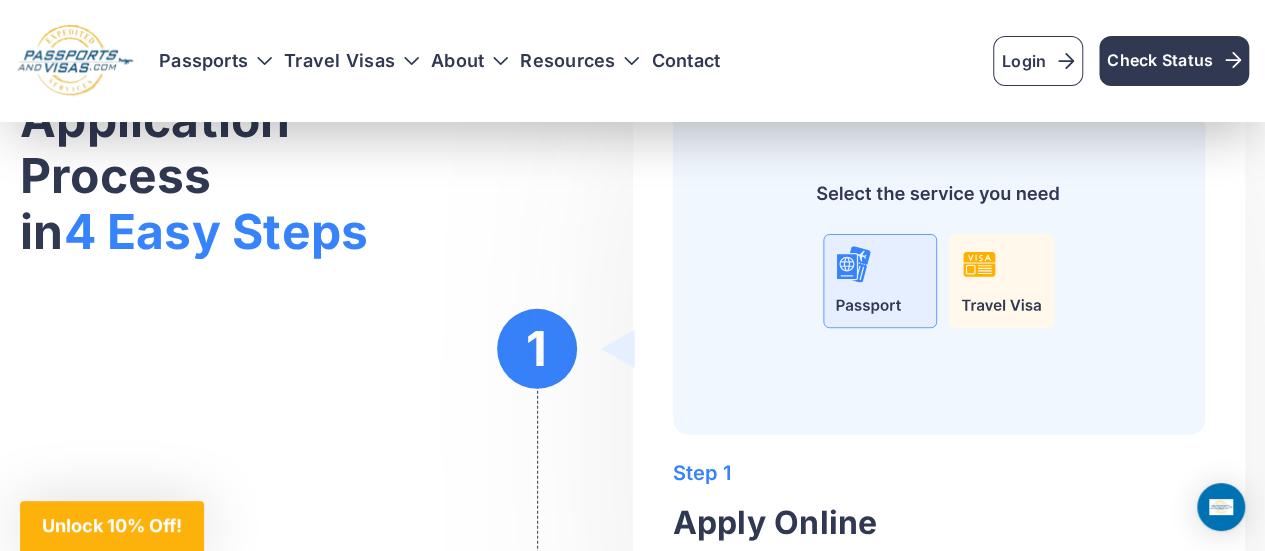scroll, scrollTop: 2864, scrollLeft: 0, axis: vertical 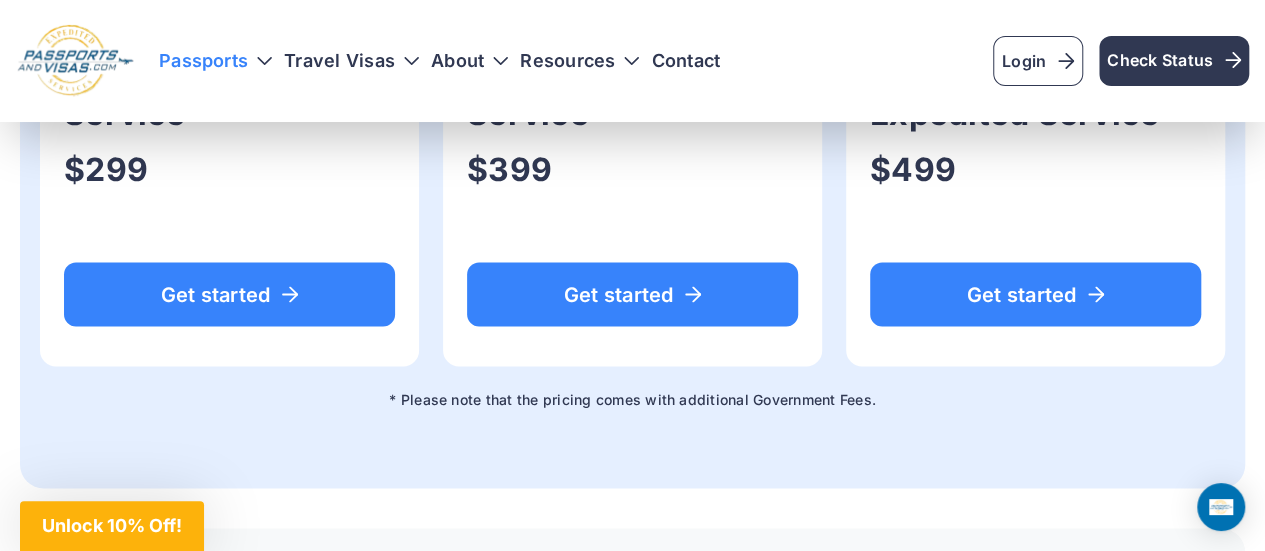 click on "Passports" at bounding box center [215, 61] 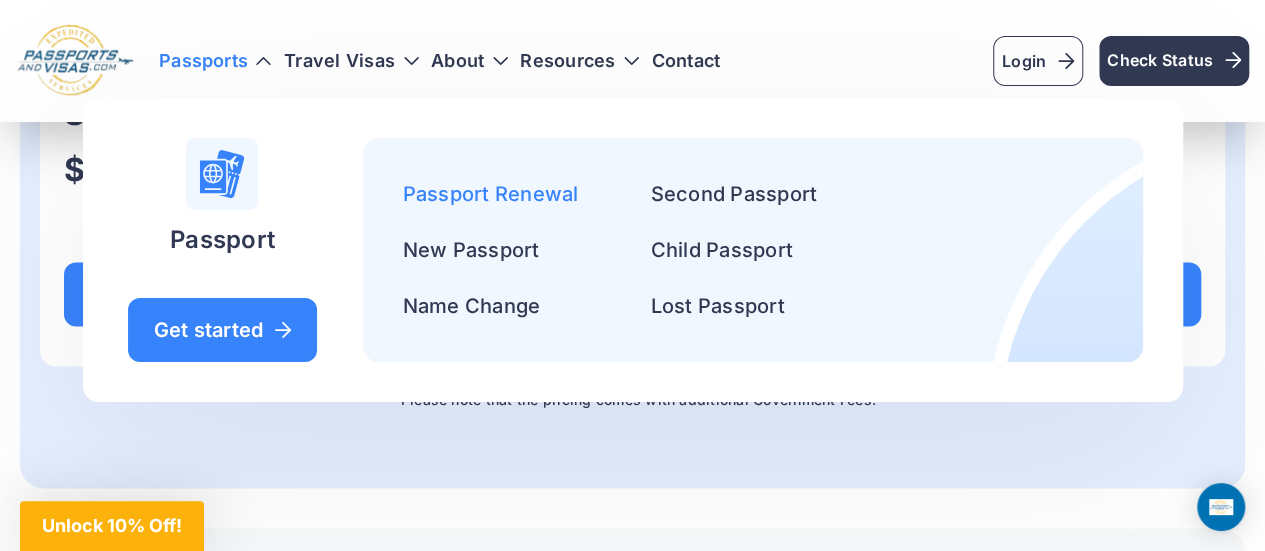 click on "Passport Renewal" at bounding box center (491, 194) 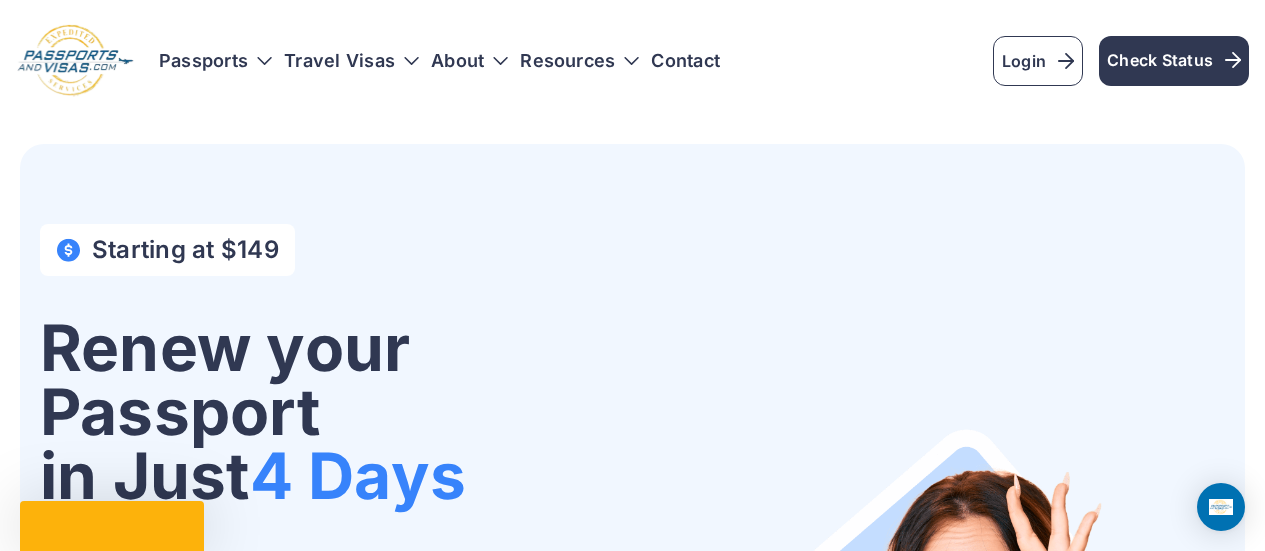 scroll, scrollTop: 0, scrollLeft: 0, axis: both 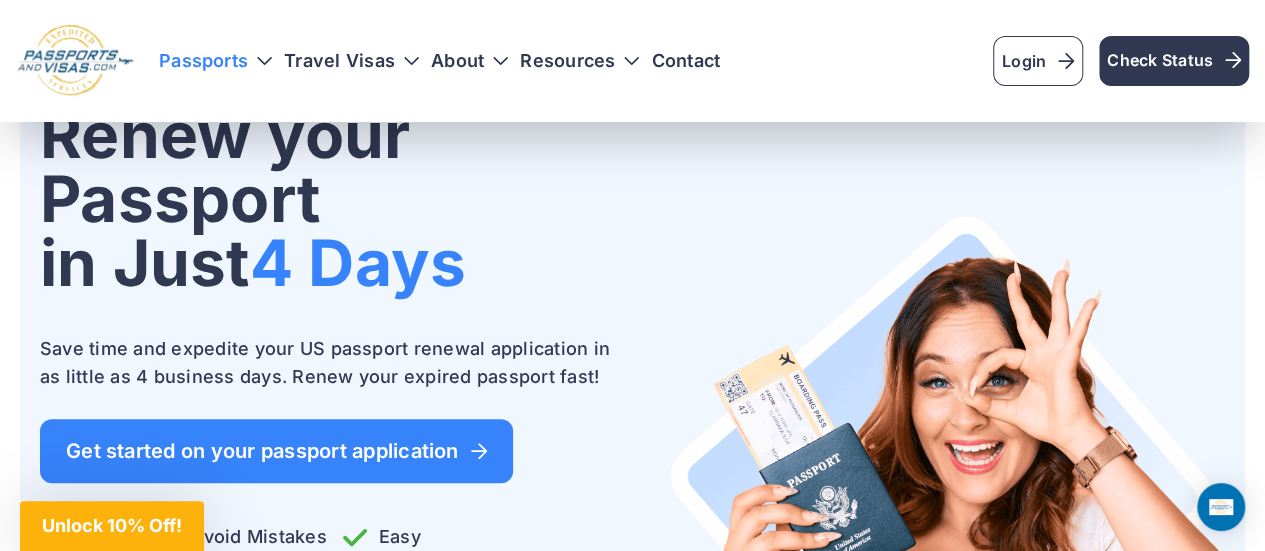click on "Passports" at bounding box center [215, 61] 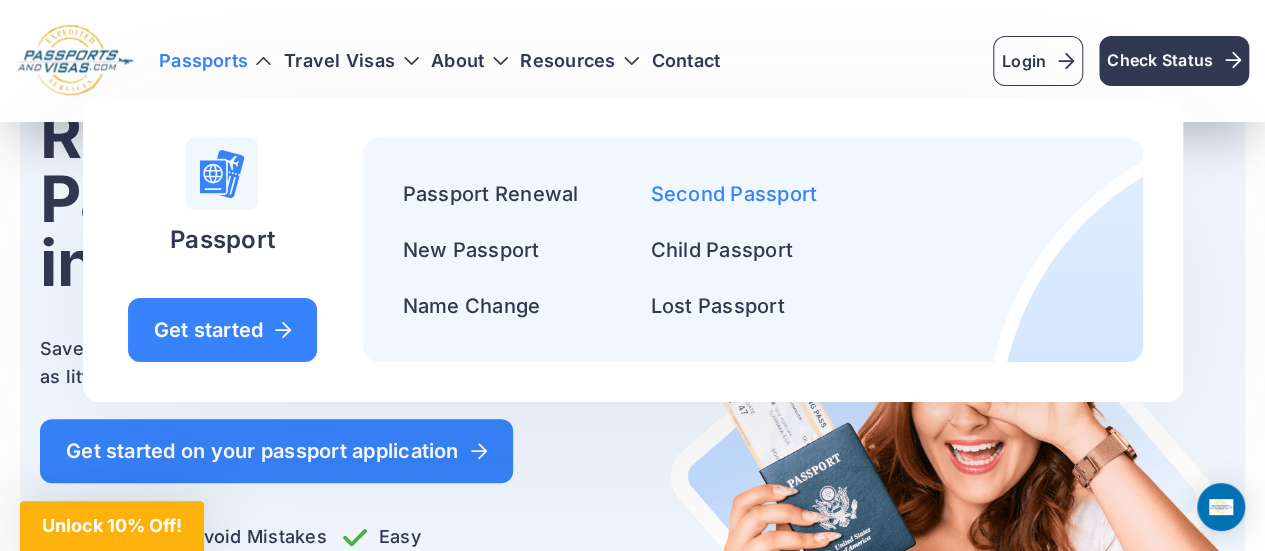 click on "Second Passport" at bounding box center [734, 194] 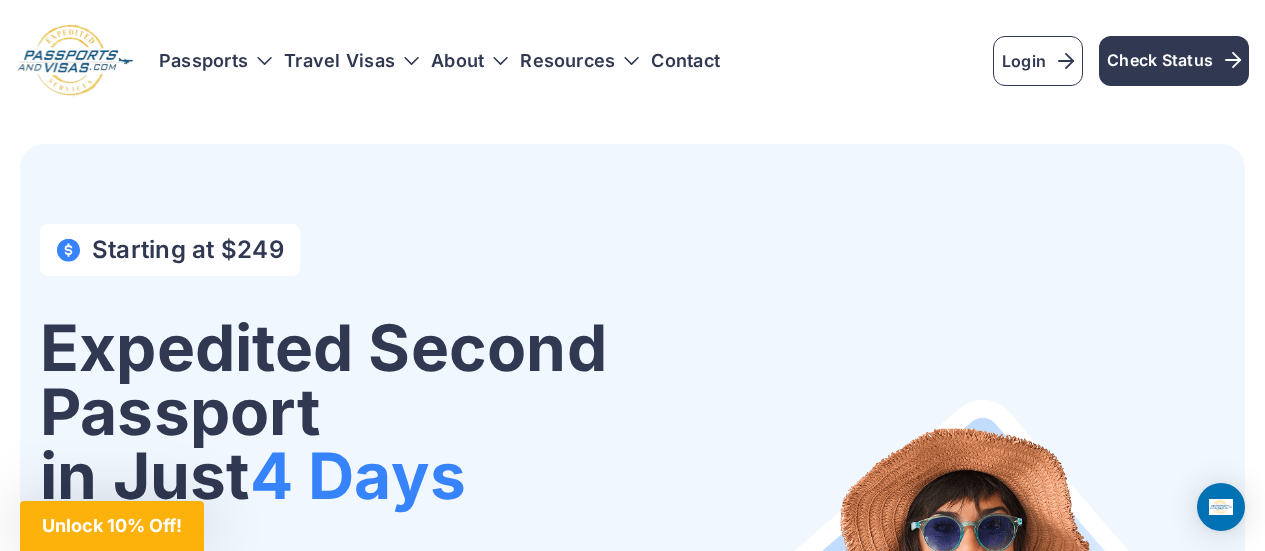 scroll, scrollTop: 0, scrollLeft: 0, axis: both 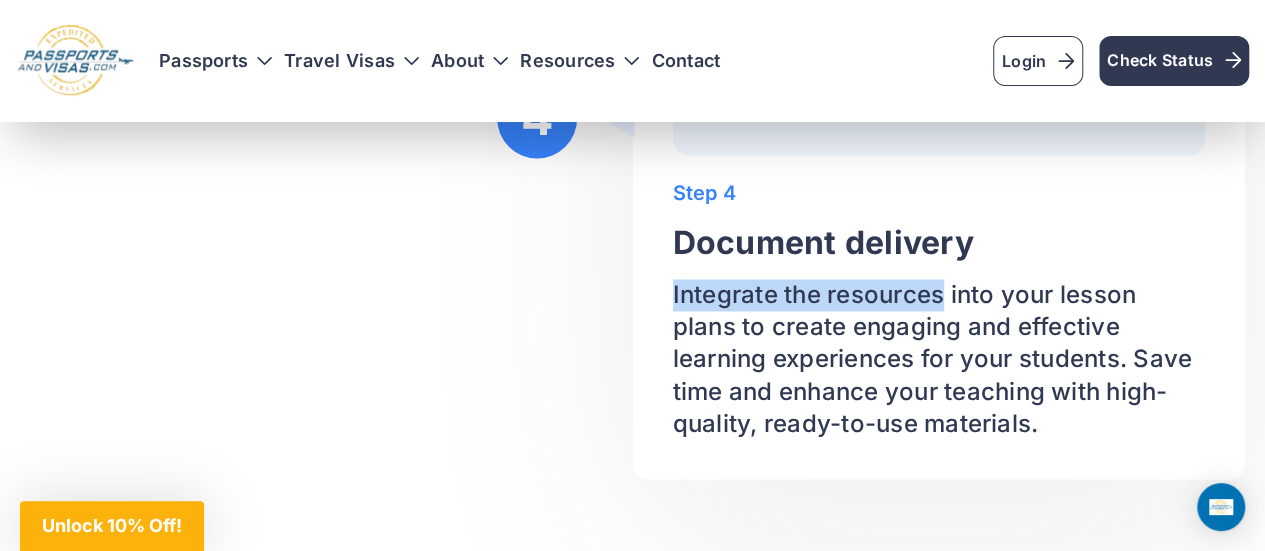 drag, startPoint x: 668, startPoint y: 321, endPoint x: 943, endPoint y: 330, distance: 275.14725 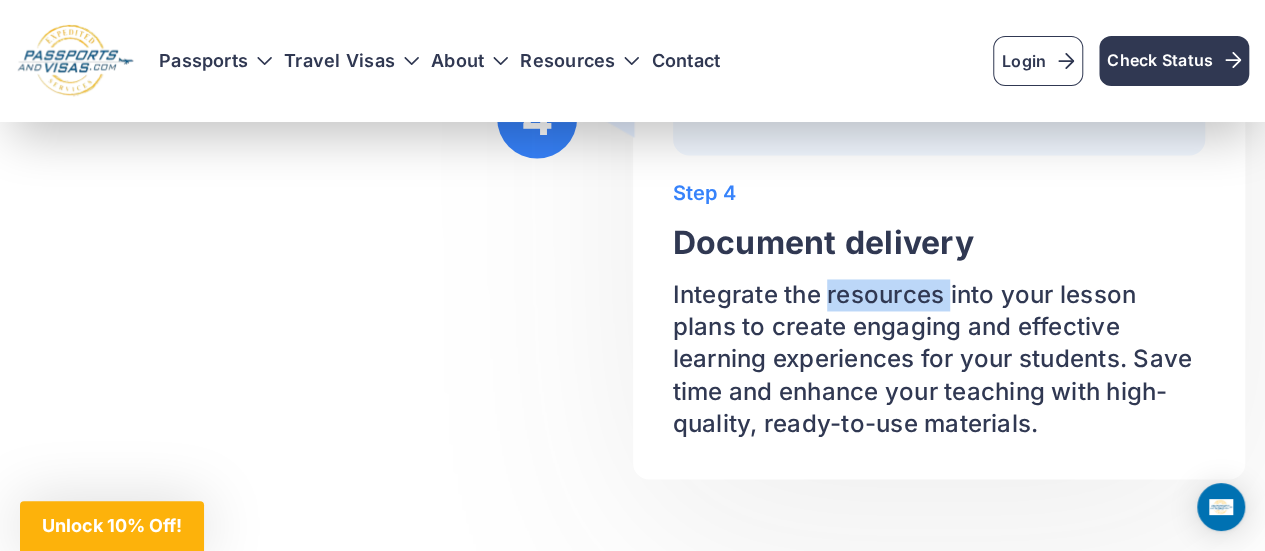 click on "Integrate the resources into your lesson plans to create engaging and effective learning experiences for your students. Save time and enhance your teaching with high-quality, ready-to-use materials." at bounding box center [939, 359] 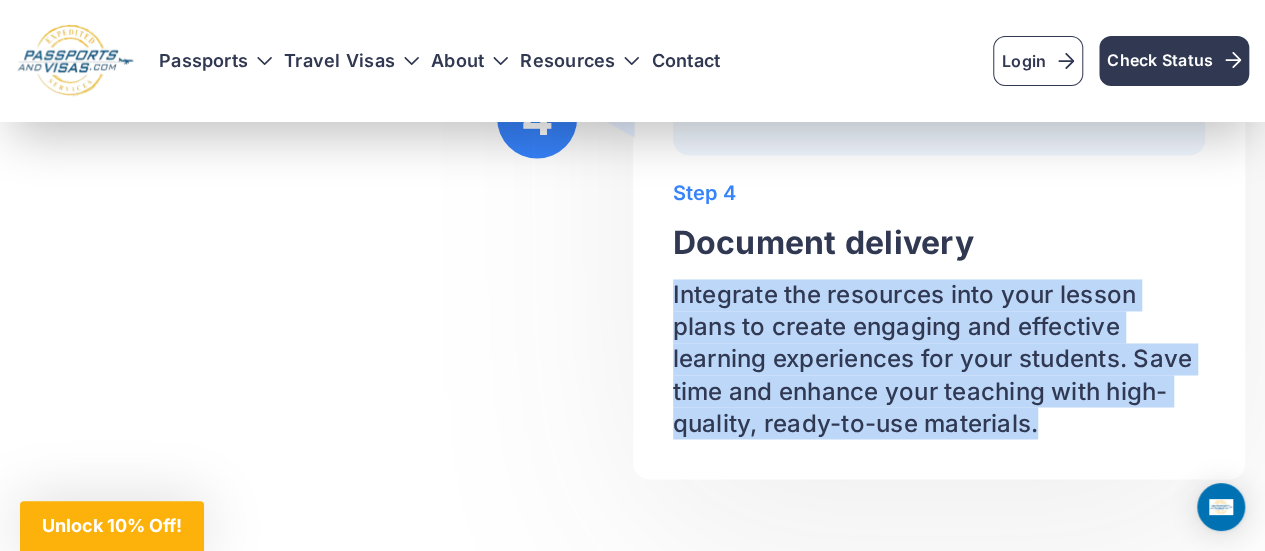click on "Integrate the resources into your lesson plans to create engaging and effective learning experiences for your students. Save time and enhance your teaching with high-quality, ready-to-use materials." at bounding box center [939, 359] 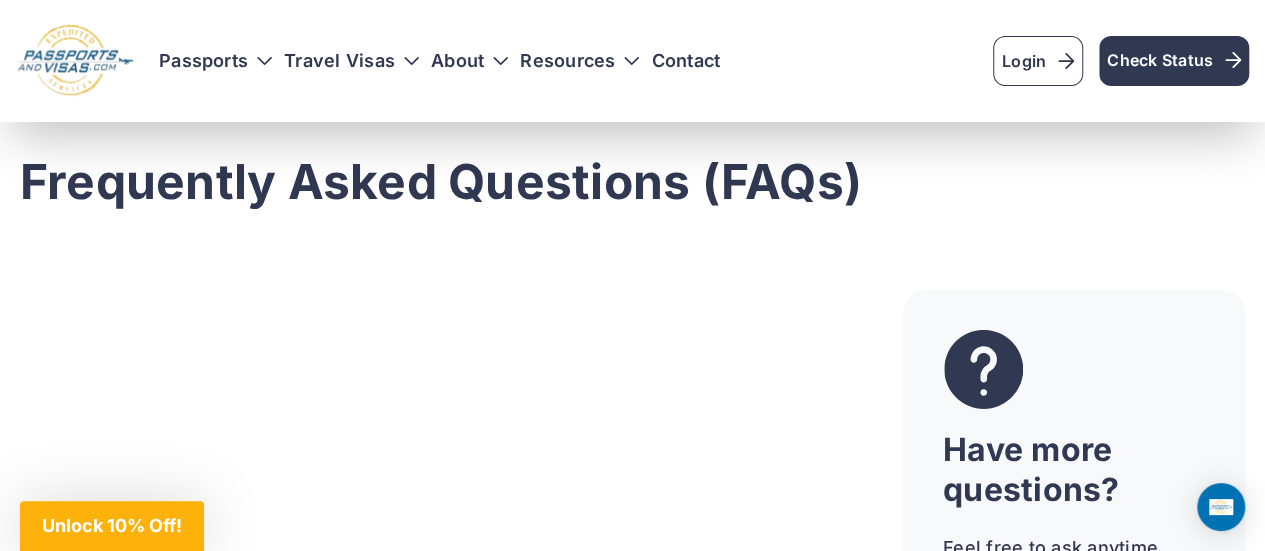 scroll, scrollTop: 6616, scrollLeft: 0, axis: vertical 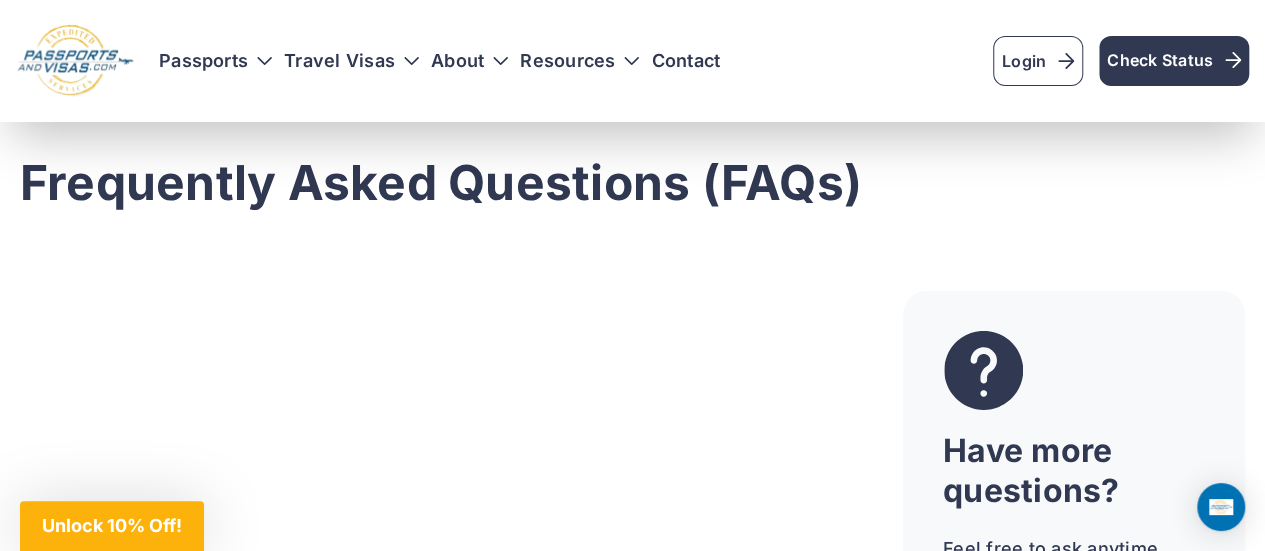 click at bounding box center (441, 503) 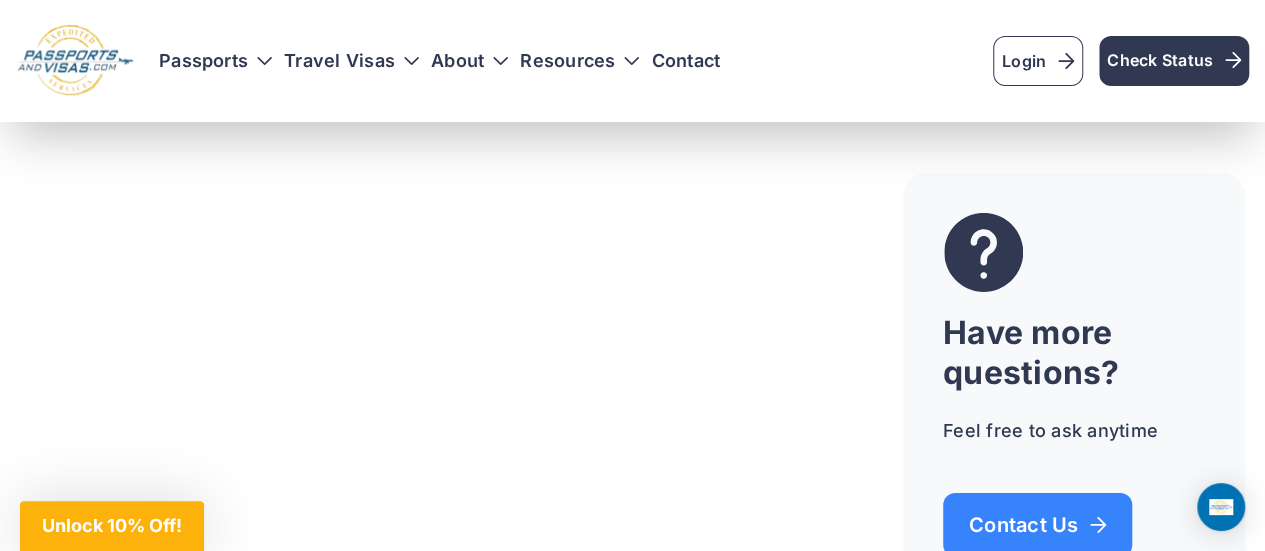 scroll, scrollTop: 6735, scrollLeft: 0, axis: vertical 